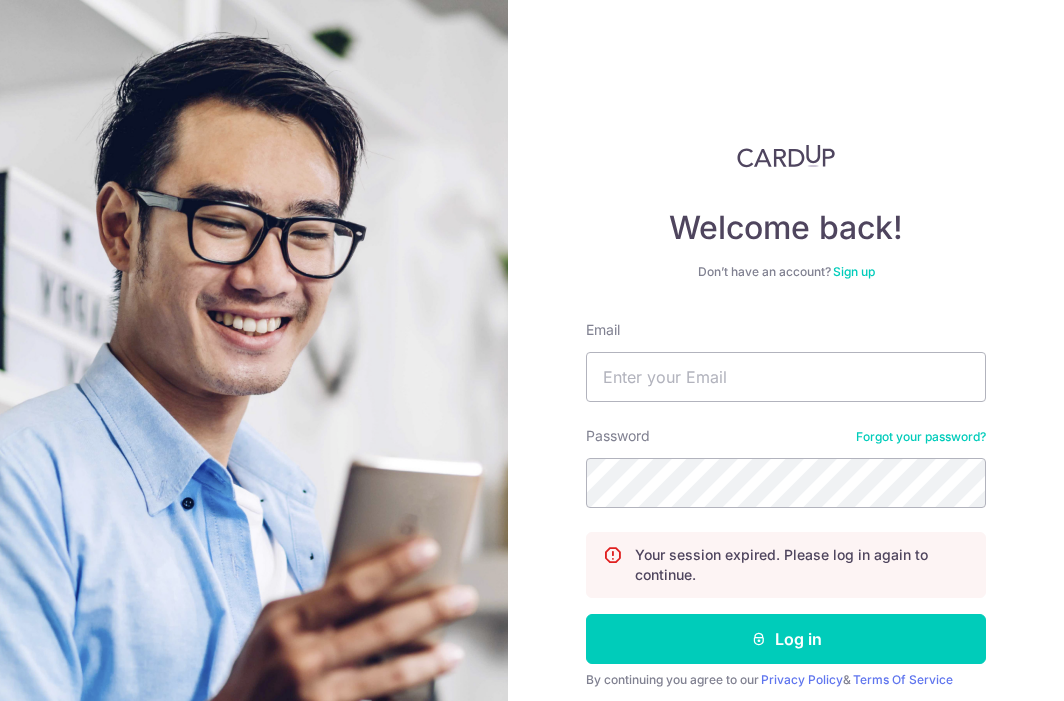 scroll, scrollTop: 0, scrollLeft: 0, axis: both 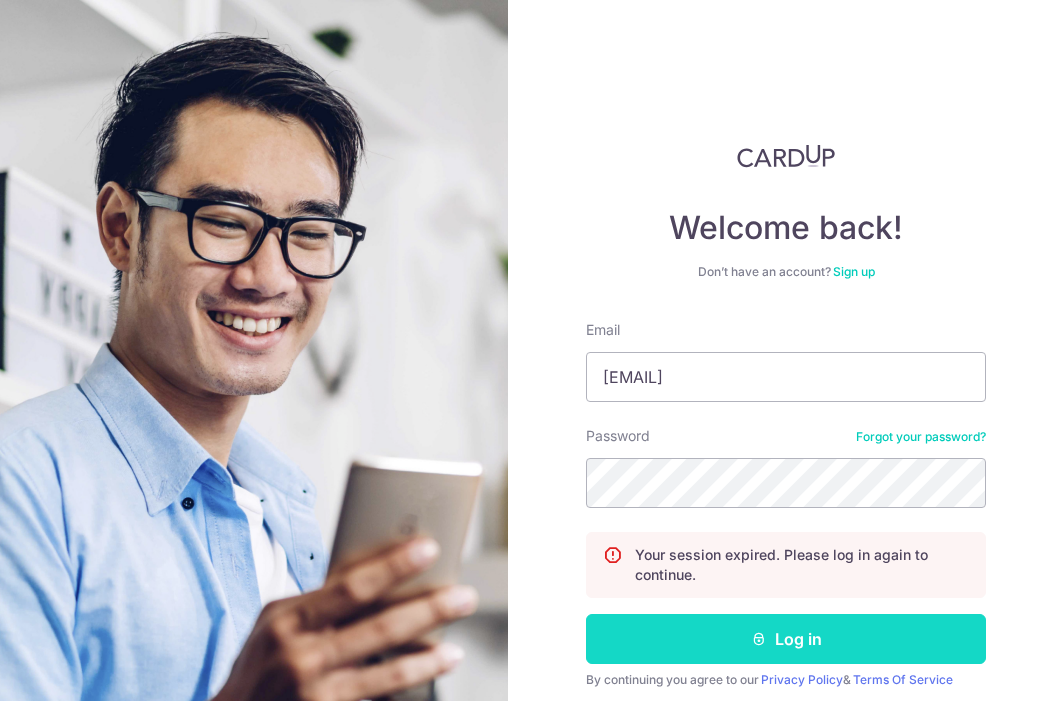 click on "Log in" at bounding box center [786, 639] 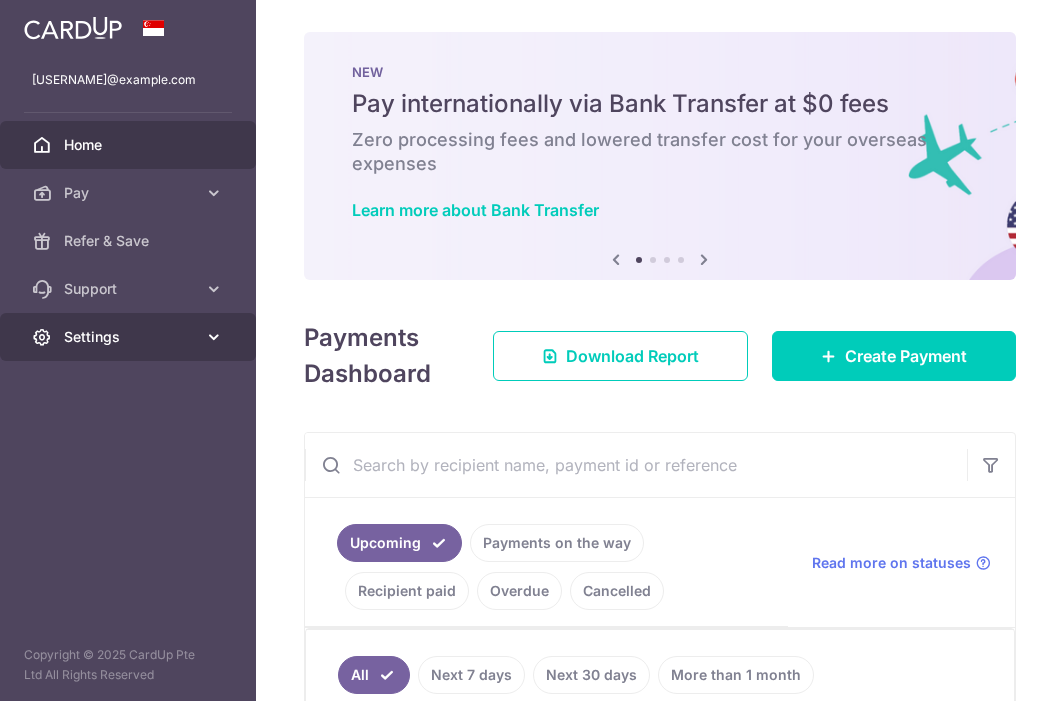 scroll, scrollTop: 0, scrollLeft: 0, axis: both 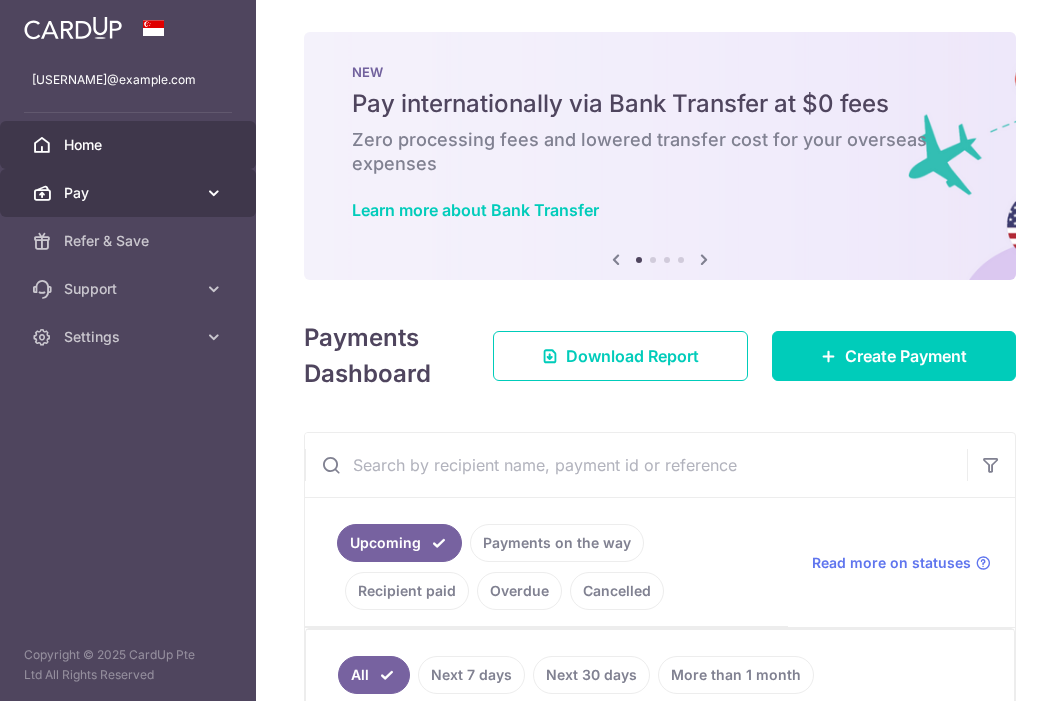 click on "Pay" at bounding box center (130, 193) 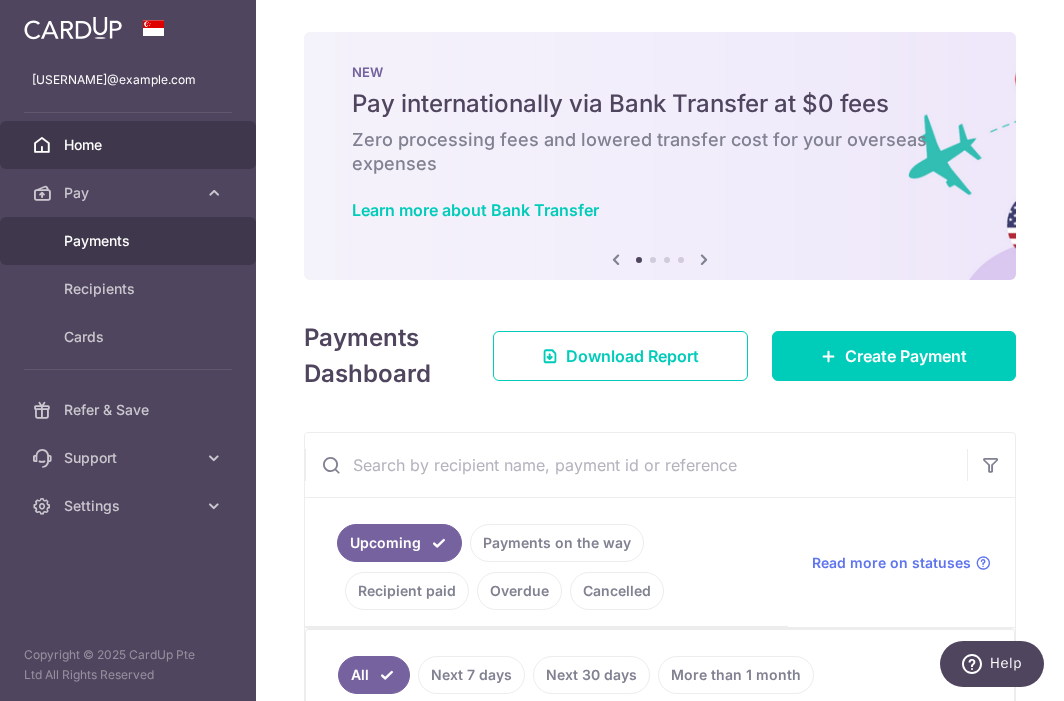 click on "Payments" at bounding box center [128, 241] 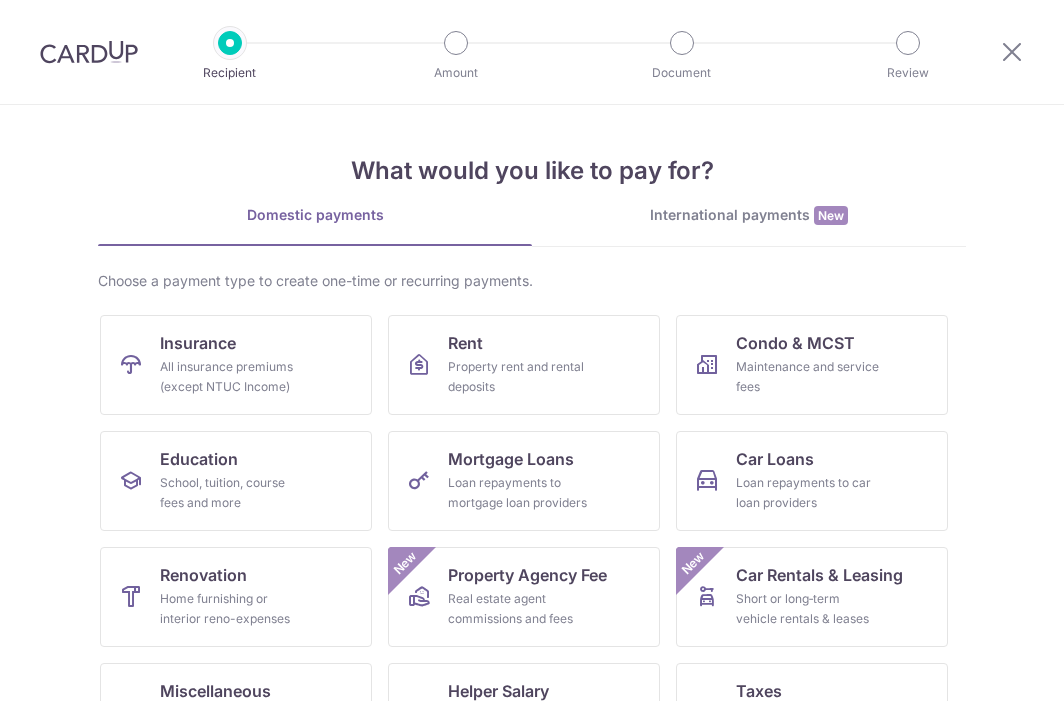 scroll, scrollTop: 0, scrollLeft: 0, axis: both 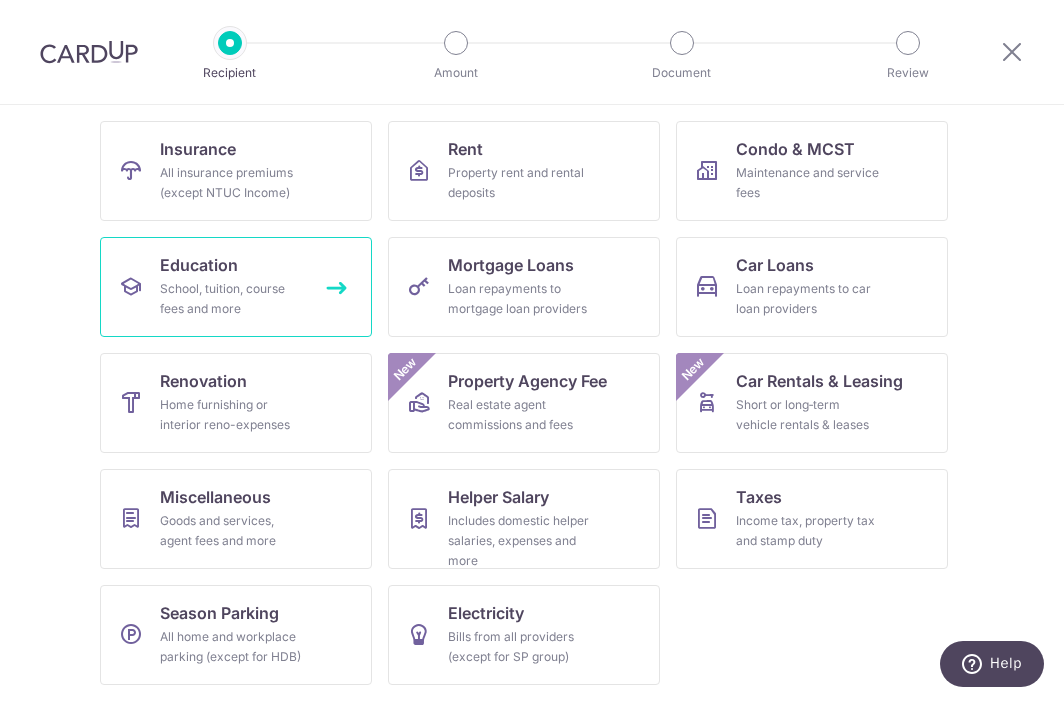 click on "School, tuition, course fees and more" at bounding box center (232, 299) 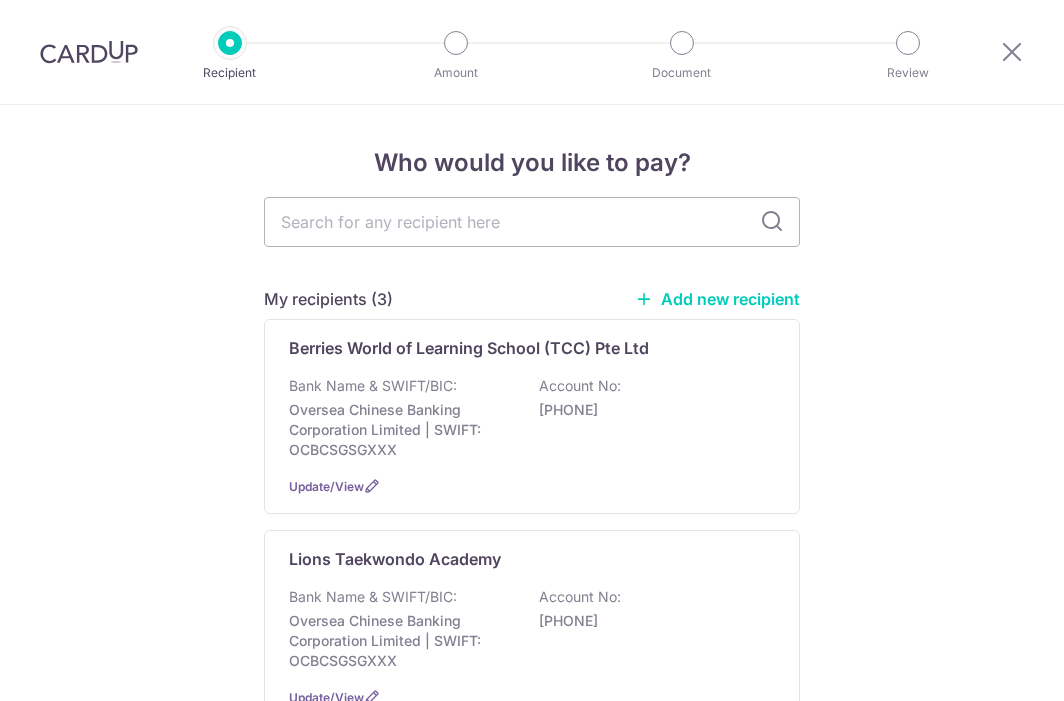 scroll, scrollTop: 0, scrollLeft: 0, axis: both 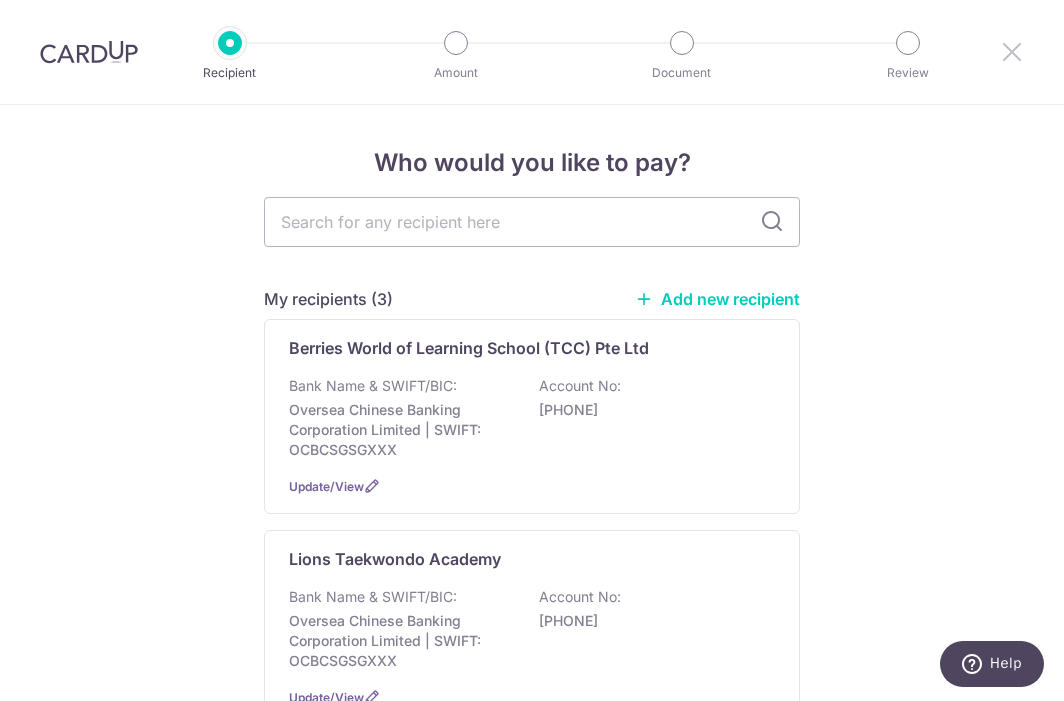 click at bounding box center [1012, 51] 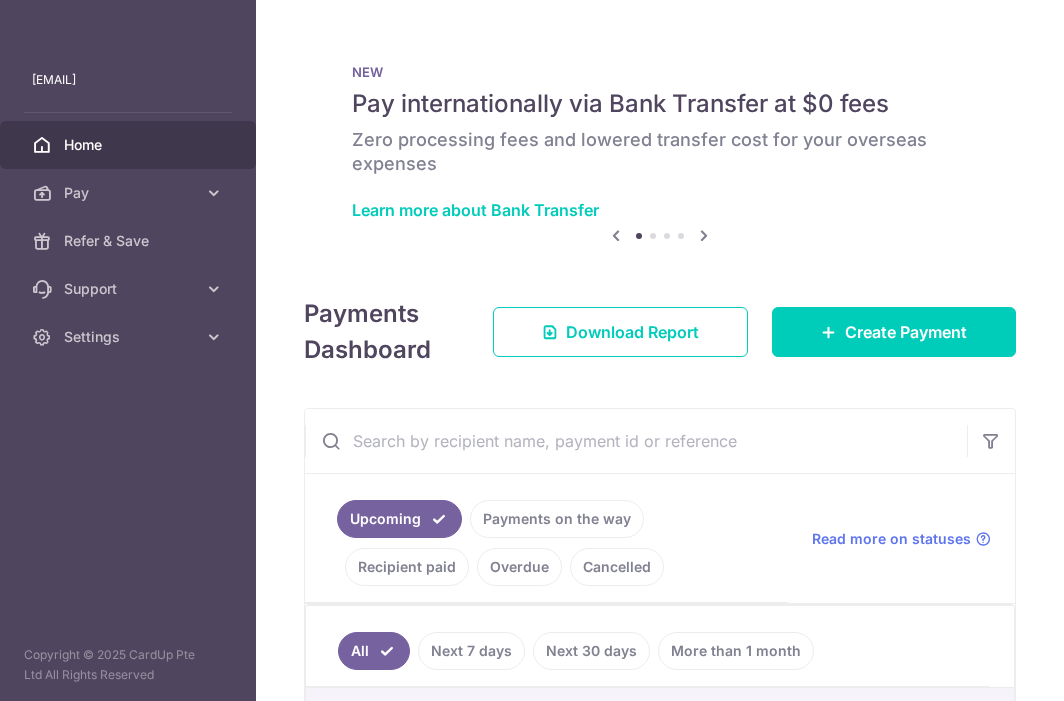 scroll, scrollTop: 0, scrollLeft: 0, axis: both 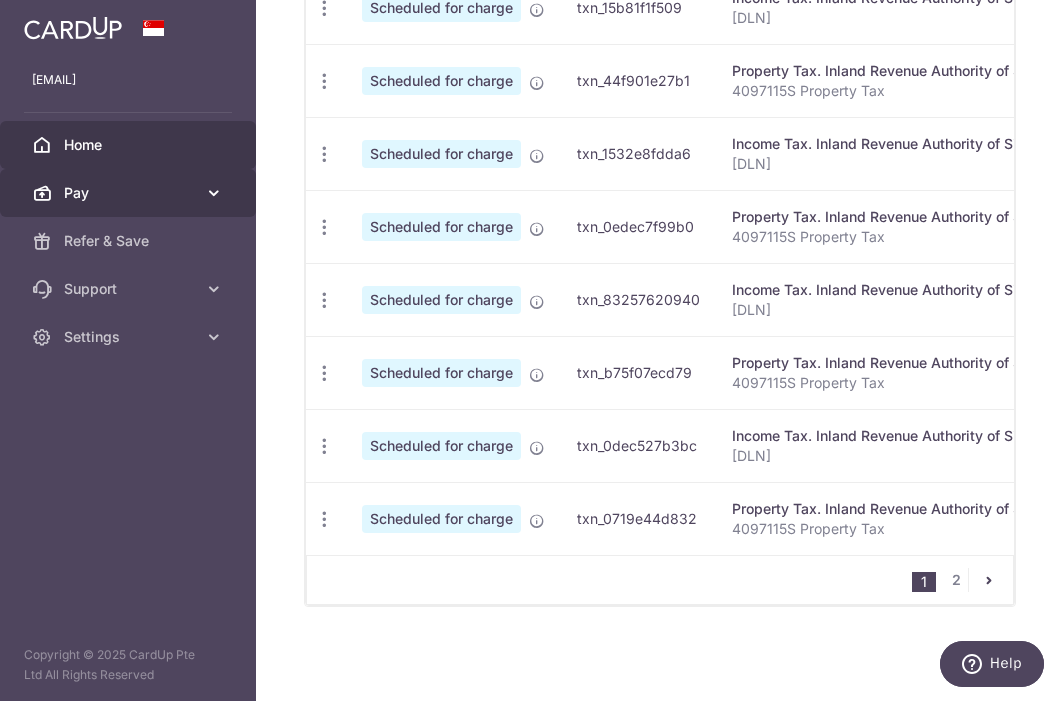 click on "Pay" at bounding box center (130, 193) 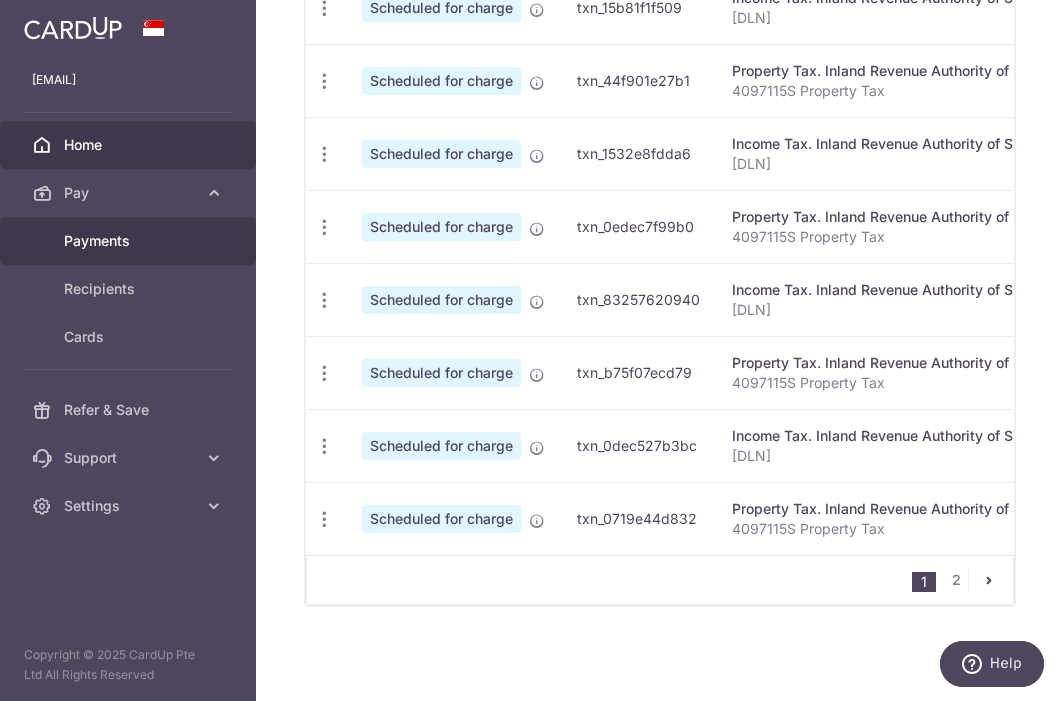 click on "Payments" at bounding box center (130, 241) 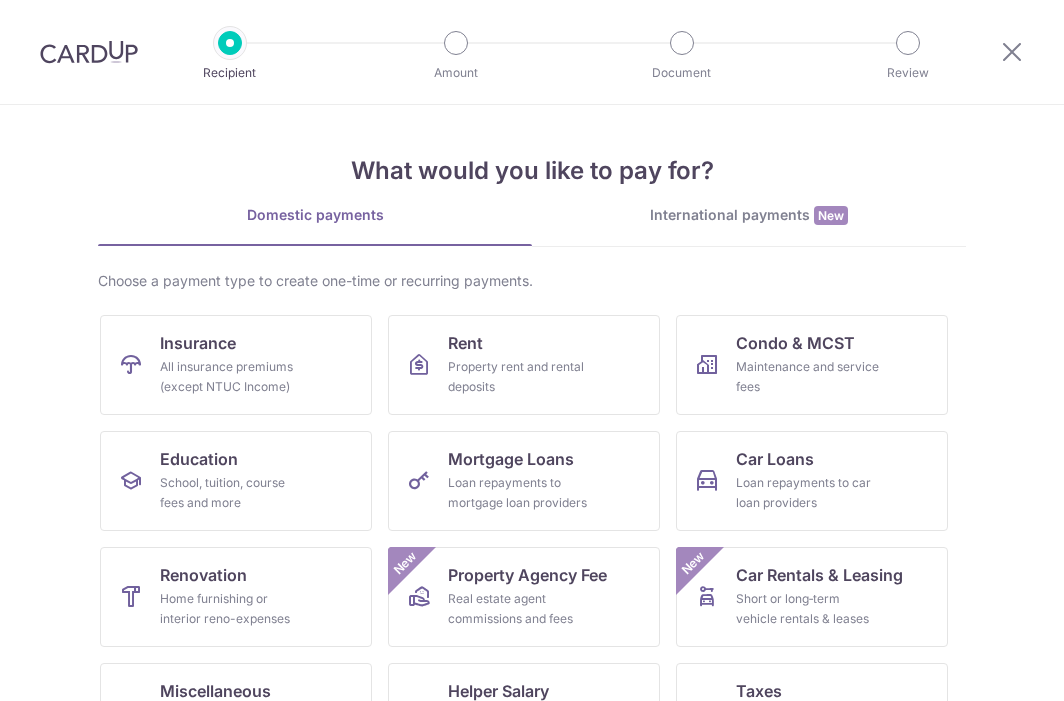 scroll, scrollTop: 0, scrollLeft: 0, axis: both 